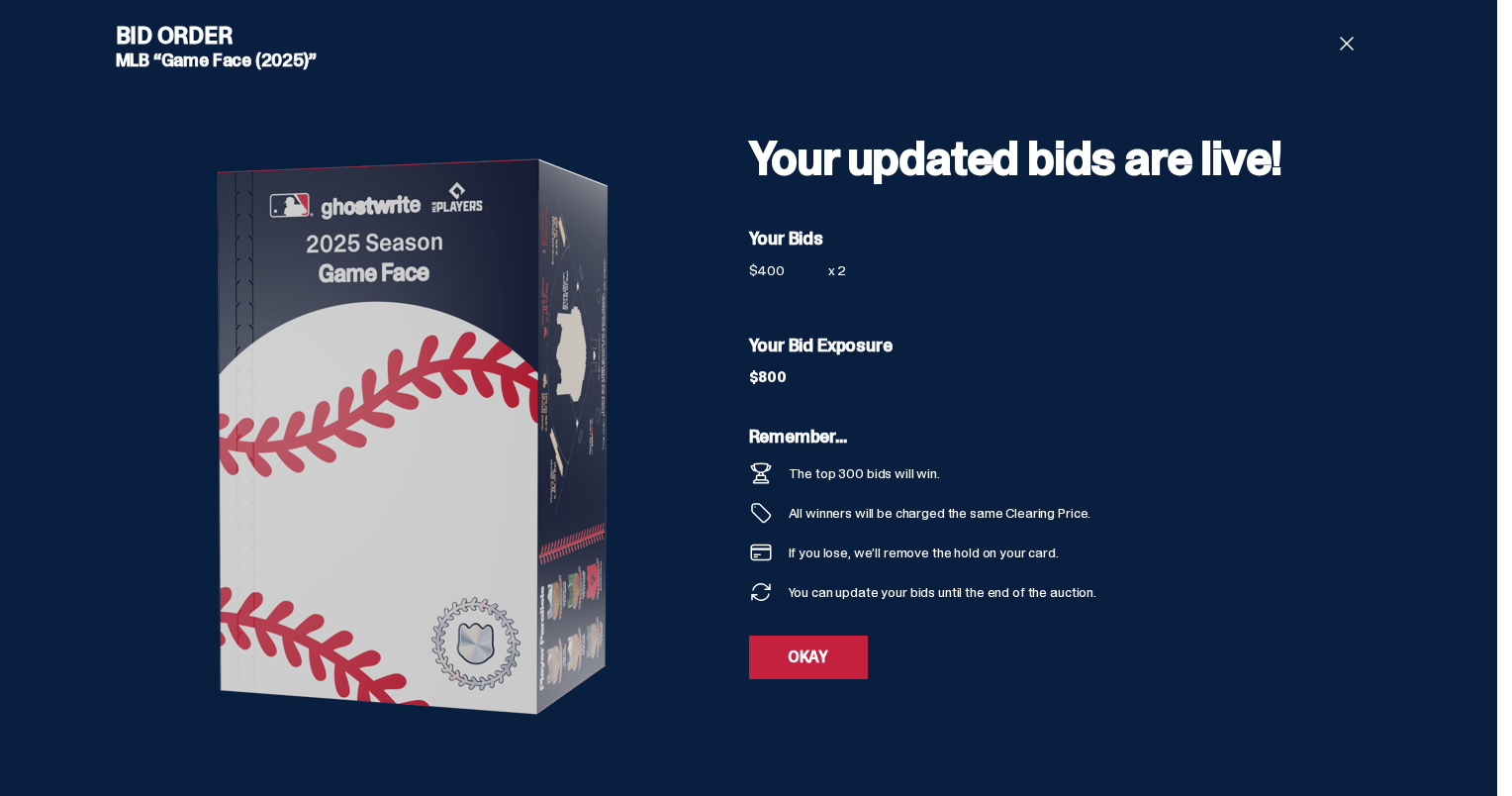 scroll, scrollTop: 0, scrollLeft: 0, axis: both 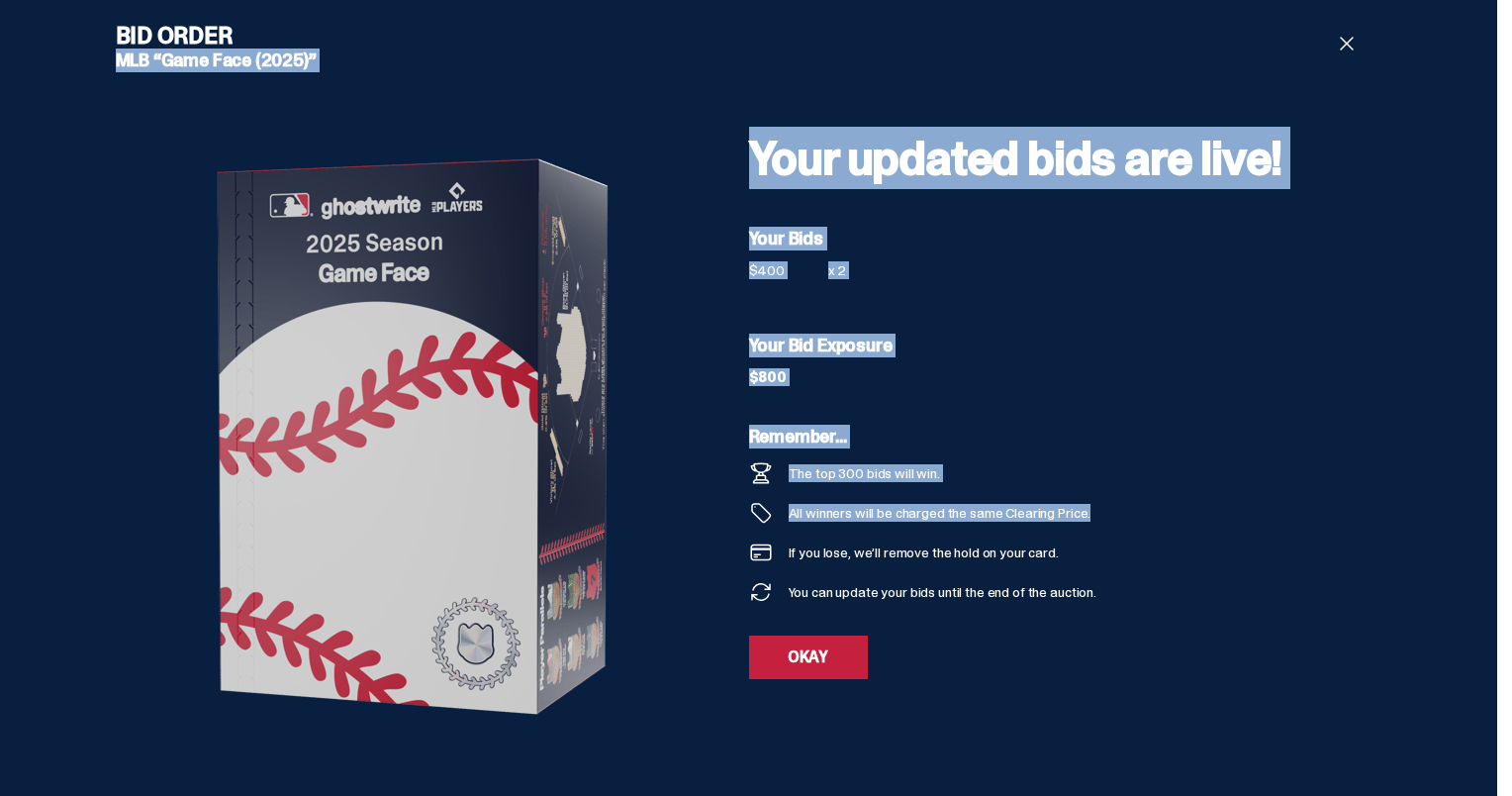 click at bounding box center [1347, 44] 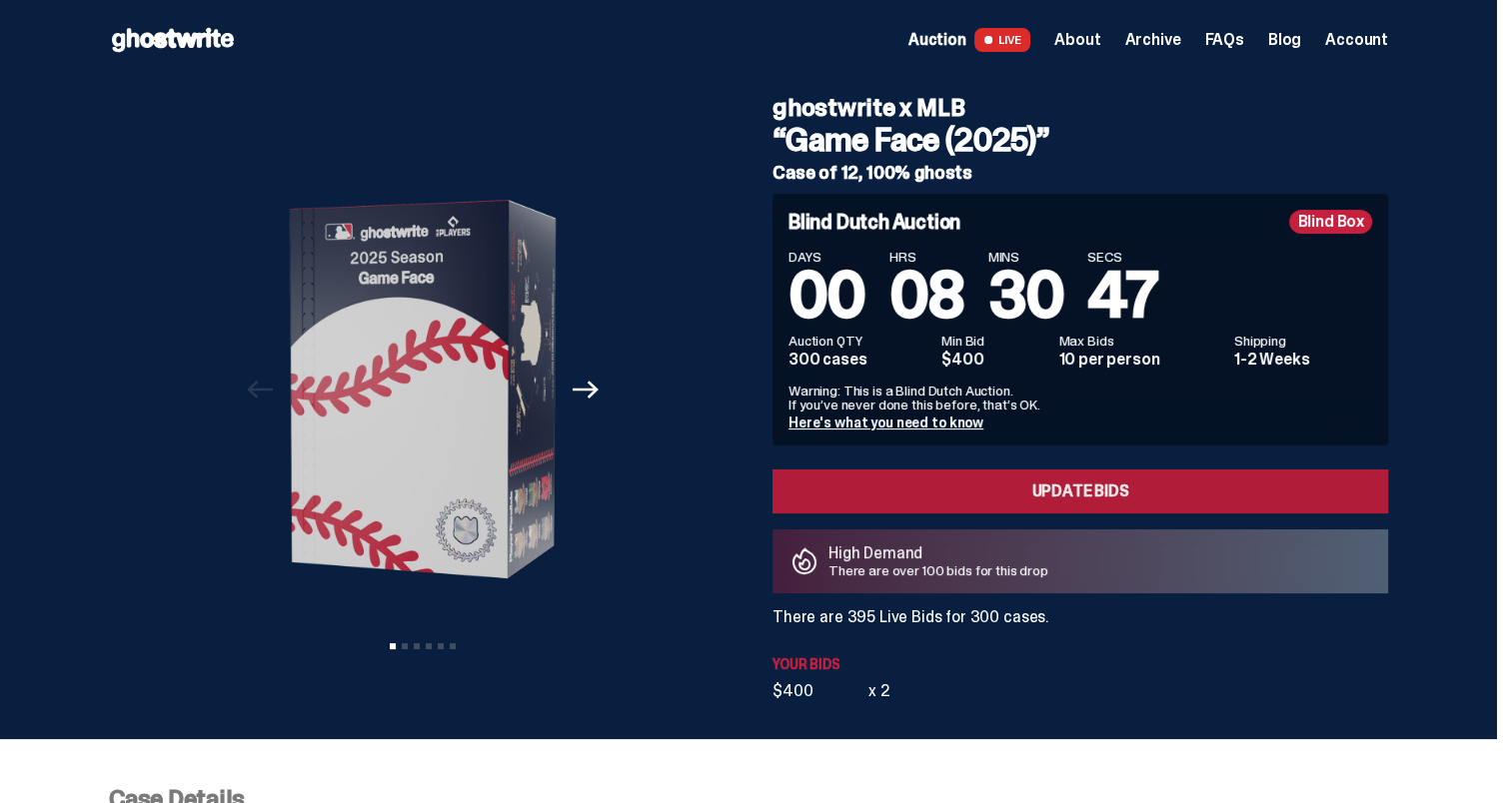 click on "Update Bids" at bounding box center [1080, 491] 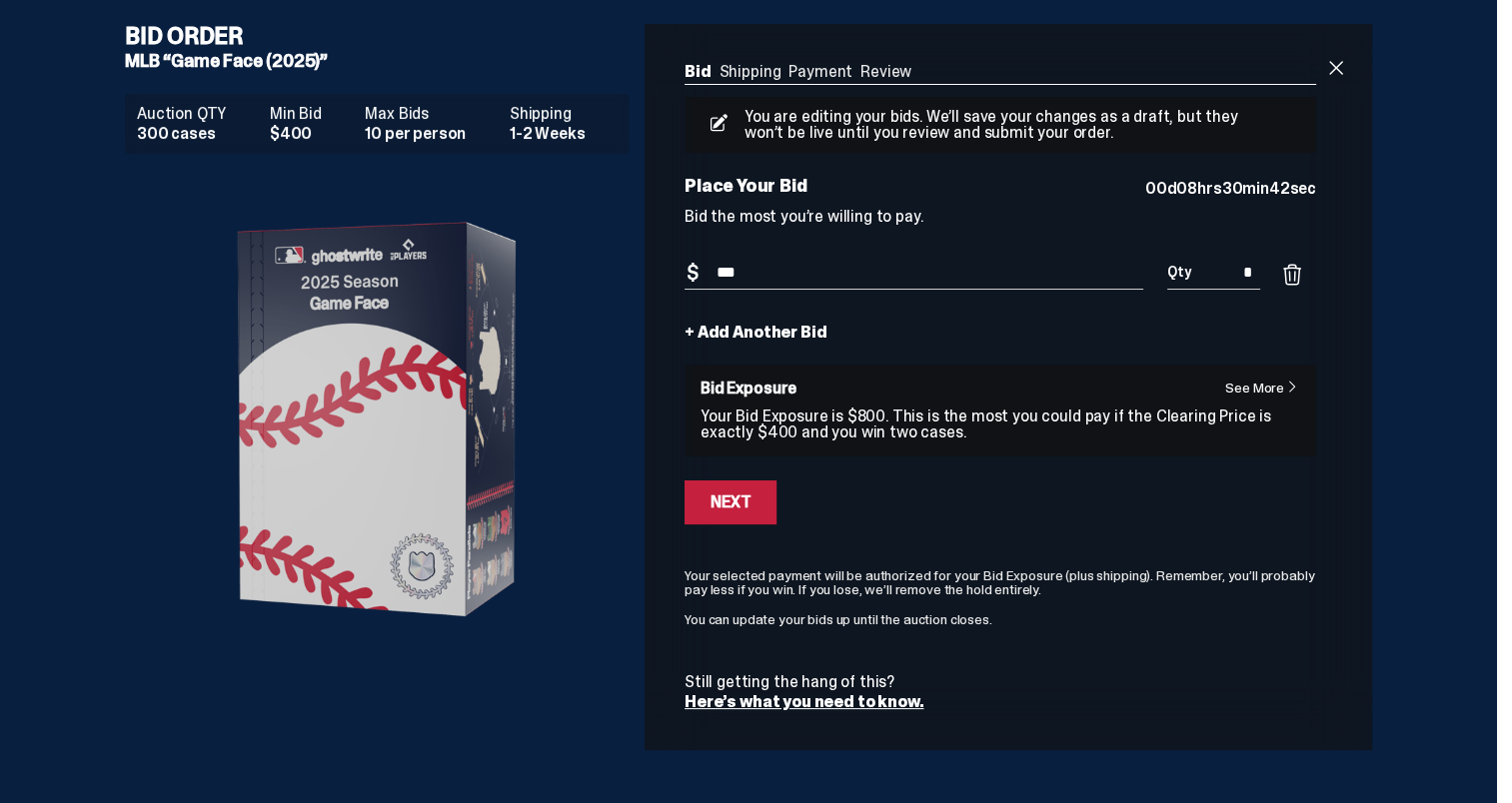 click on "See More" at bounding box center [1266, 388] 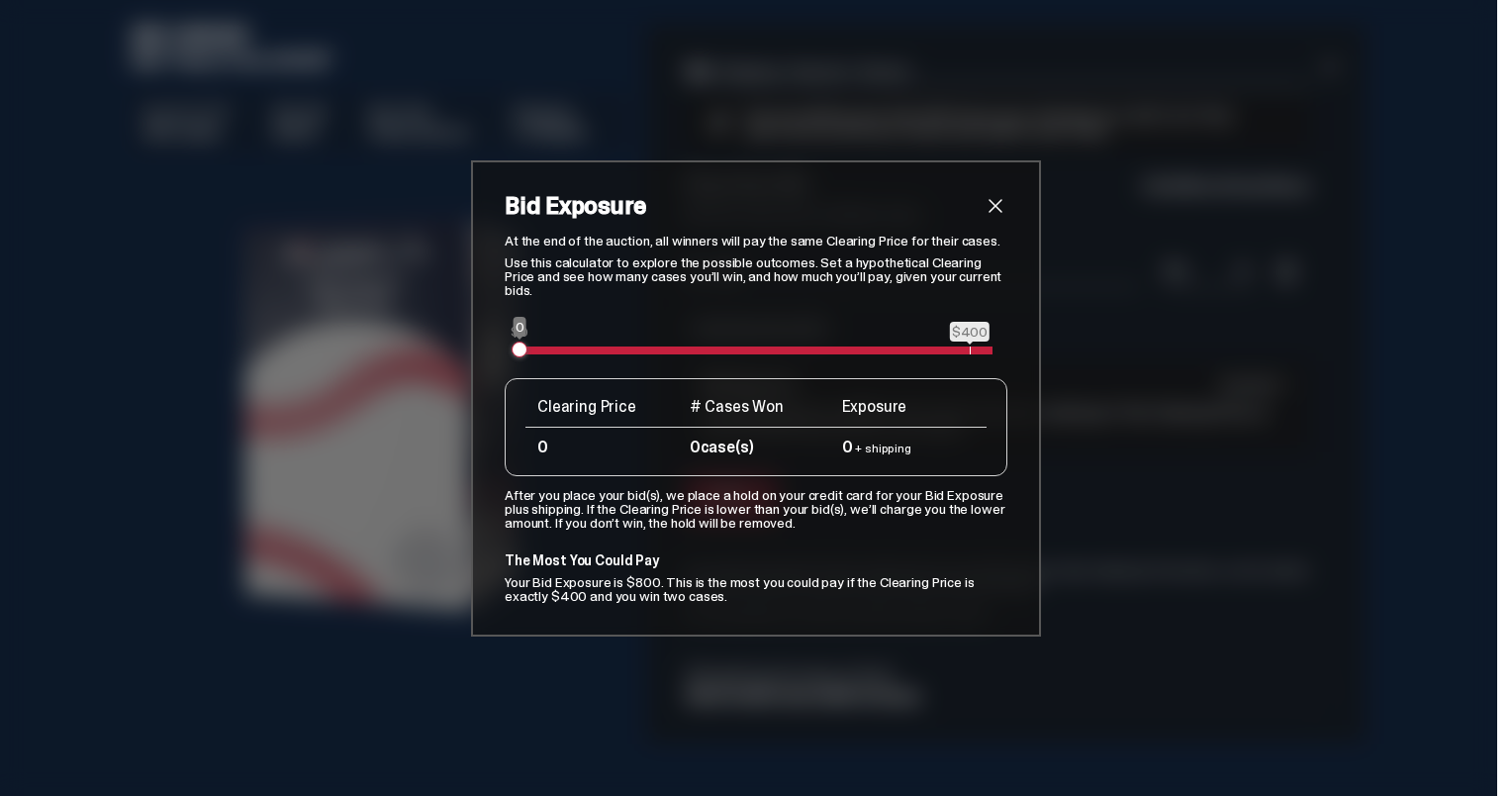 click at bounding box center (995, 206) 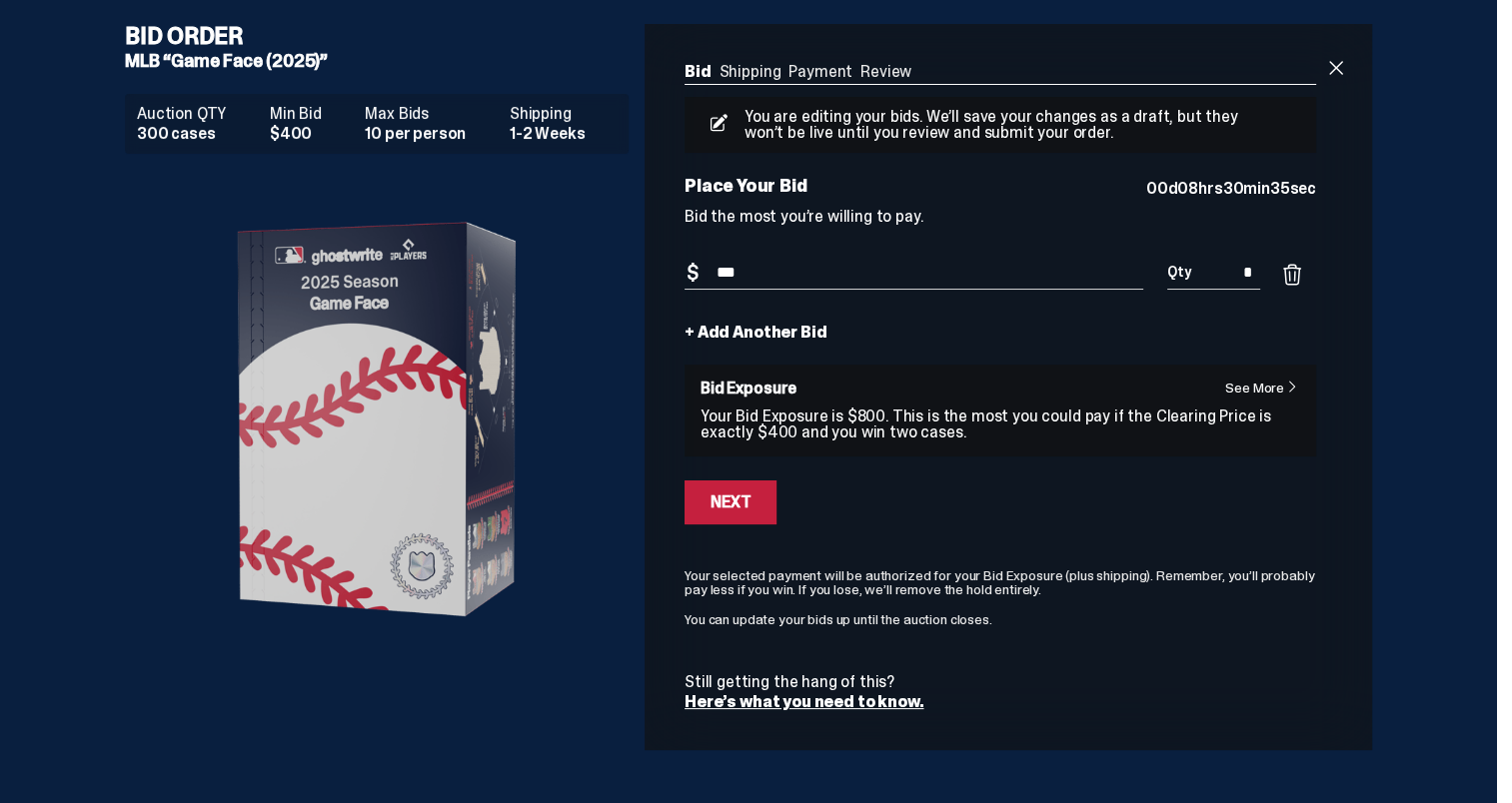 click on "*" at bounding box center [1213, 273] 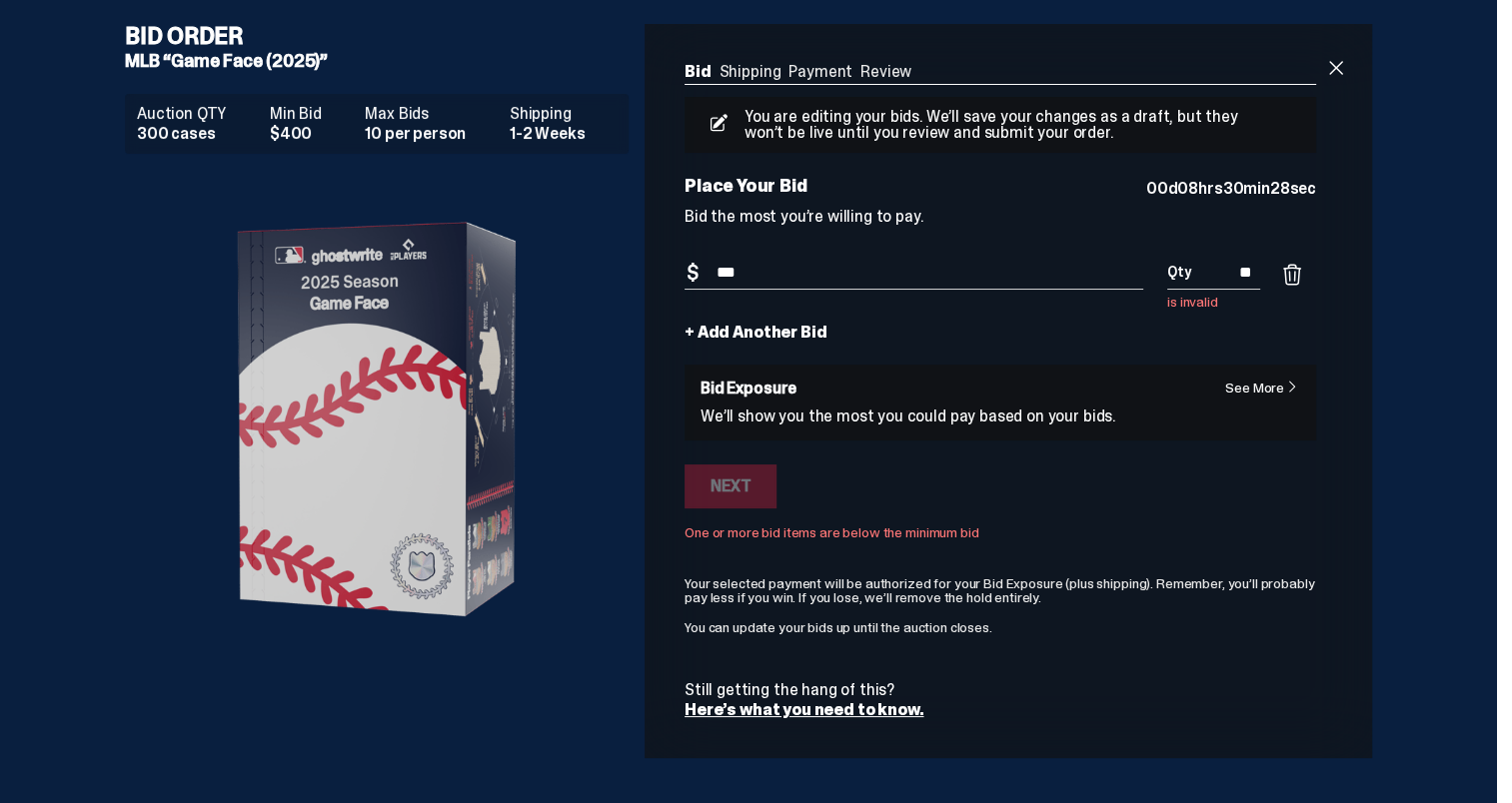 type on "**" 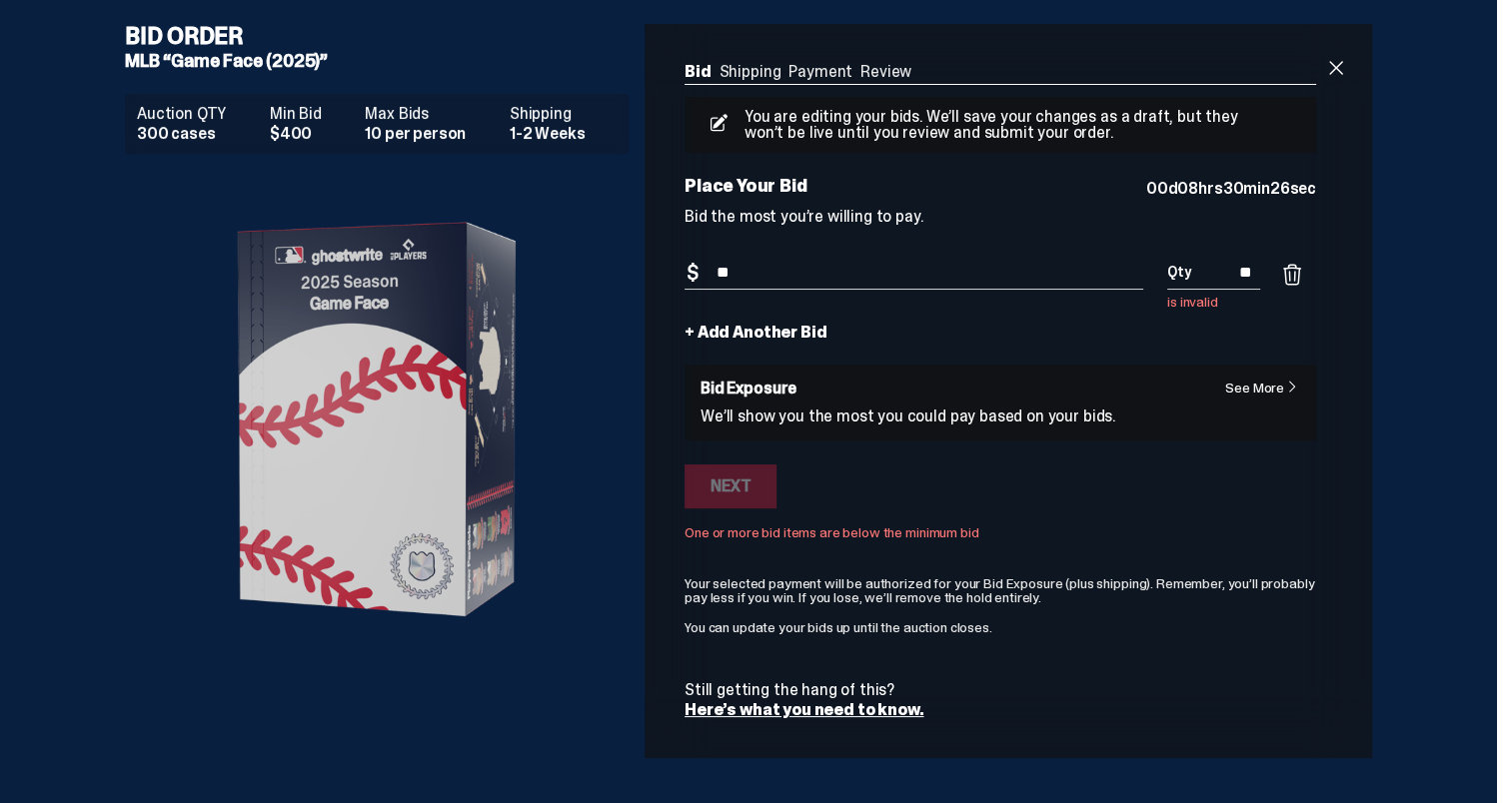type on "*" 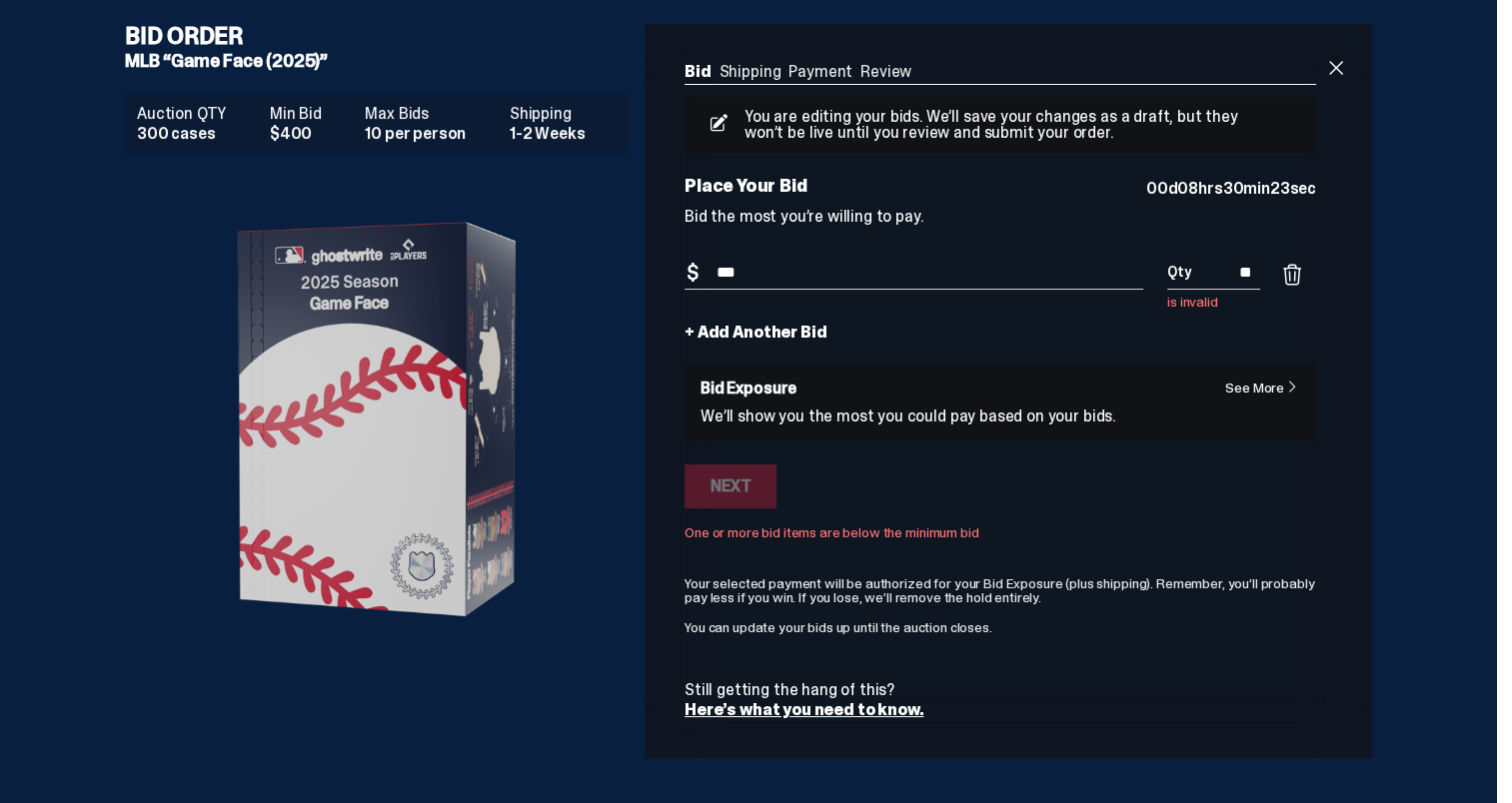 click on "***" at bounding box center (913, 273) 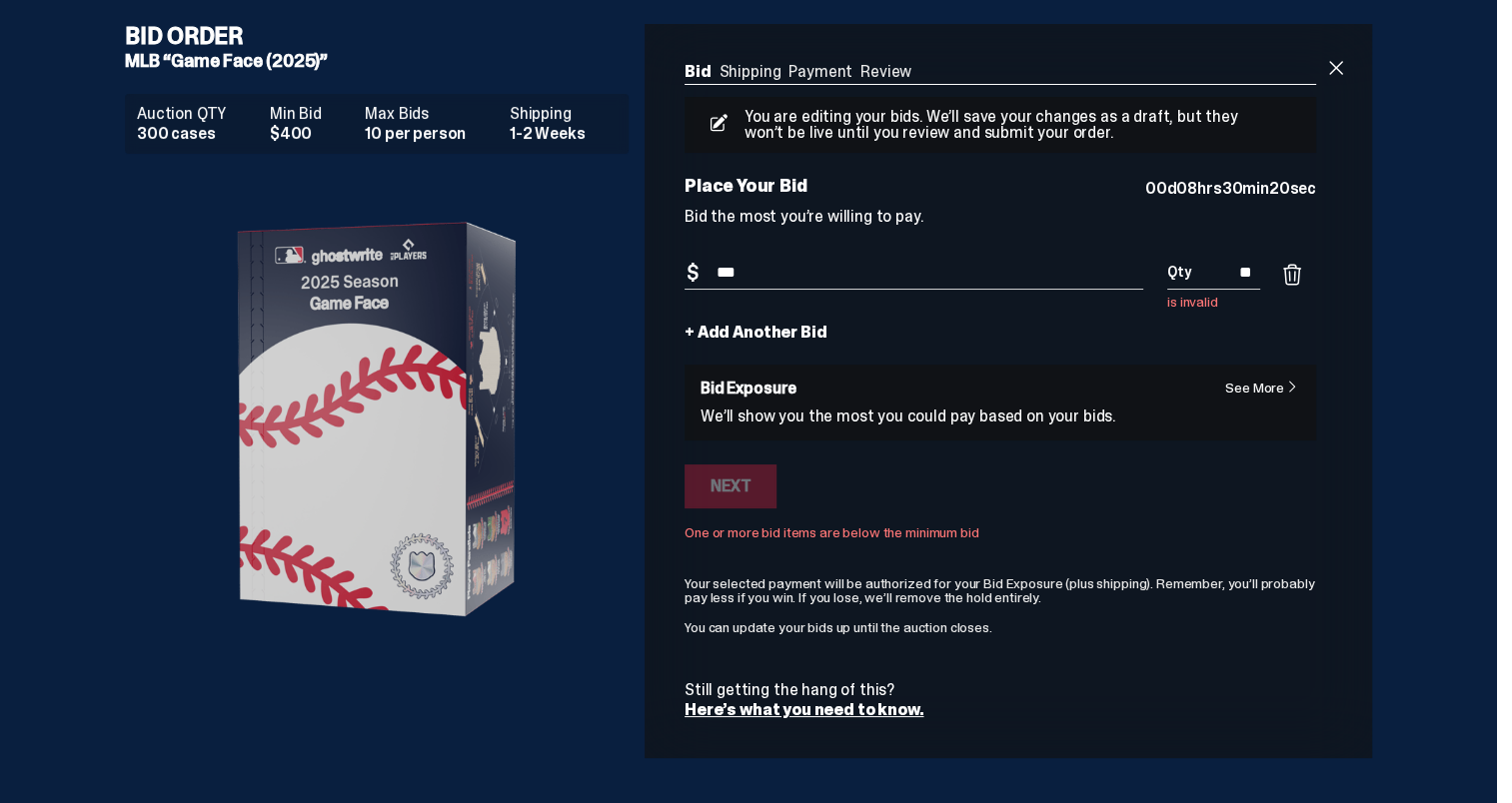 type on "***" 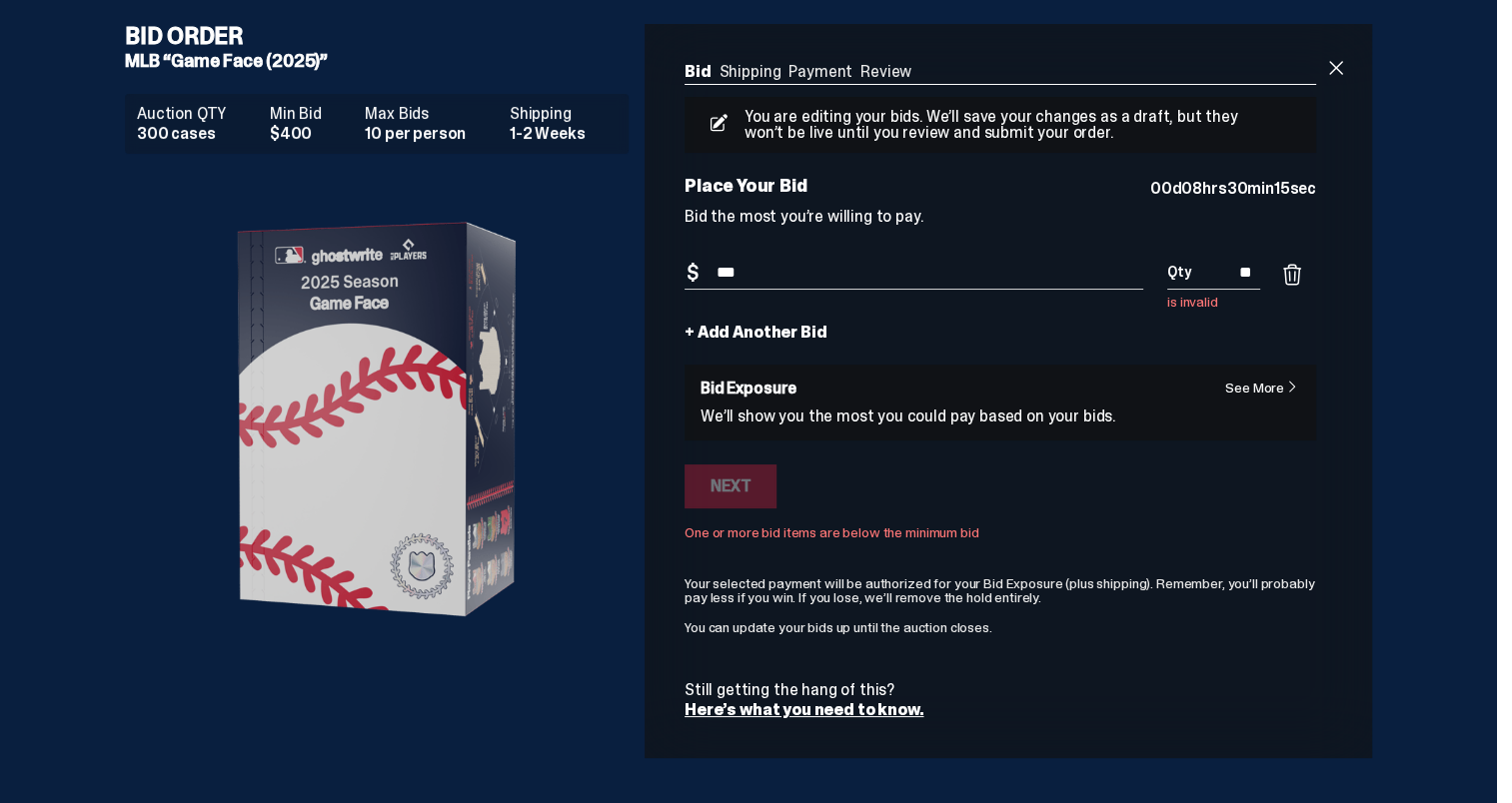 type on "**" 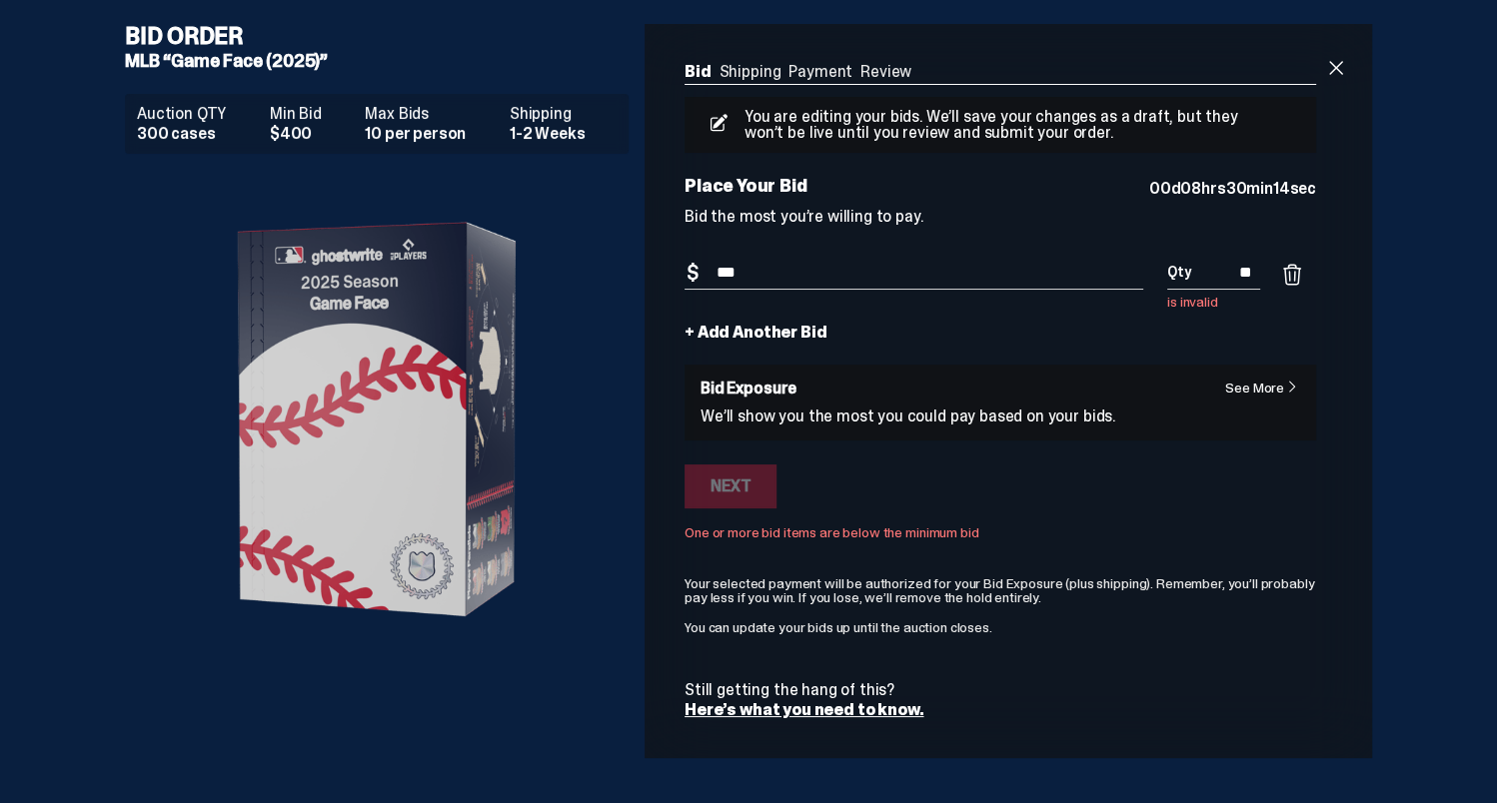 click on "Bid Amount
$
***
Bid Quantity
Qty
**
is invalid
+ Add Another Bid
See More
Bid Exposure
We’ll show you the most you could pay based on your bids.
Bid Exposure
Some ghostwrite auctions support multiple bids, while others are limited to one-bid-per-person.
If you place one bid, your Bid Exposure equals the amount of your bid. Simple." at bounding box center (1000, 487) 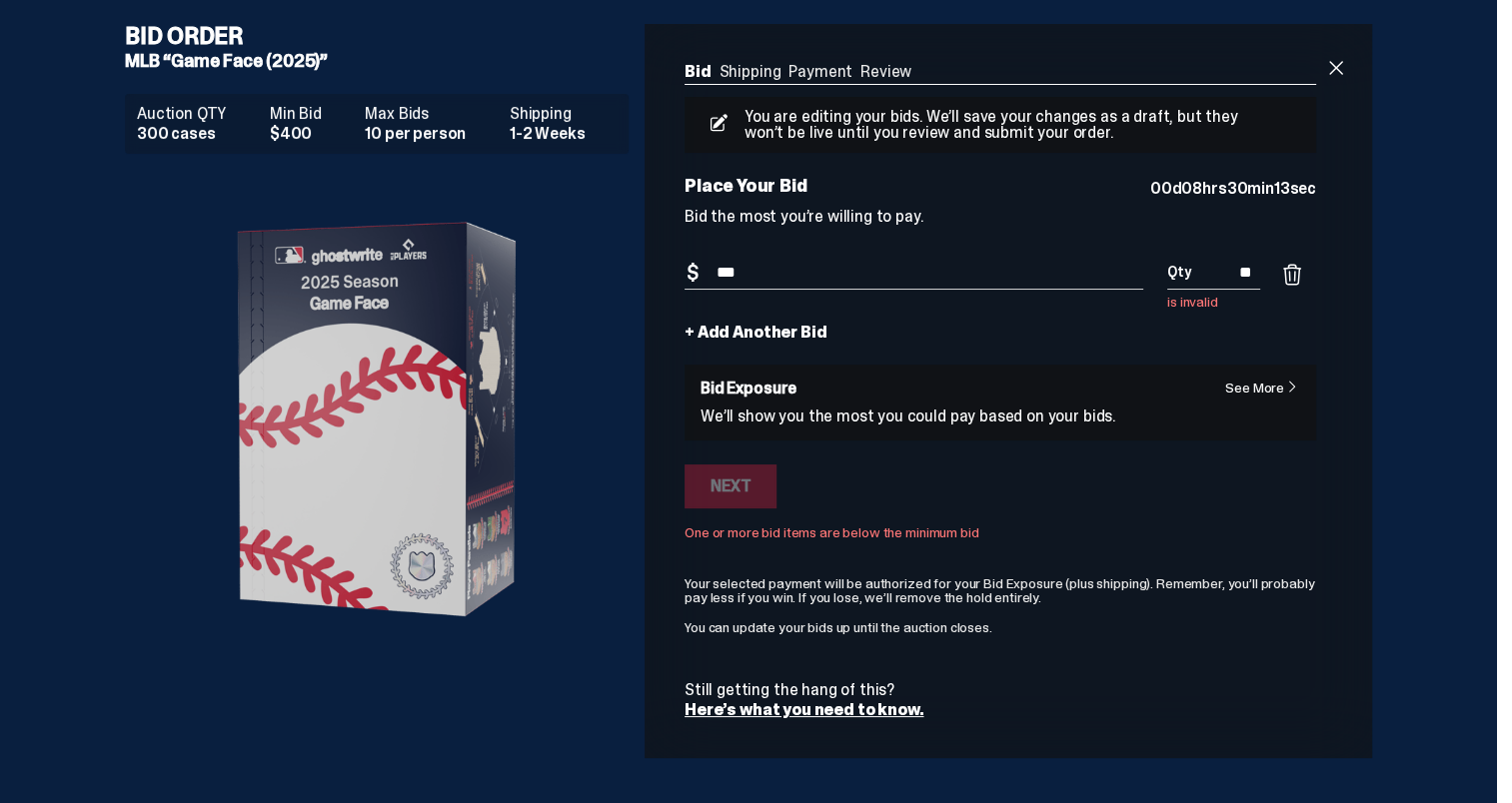 click on "Bid Amount
$
***
Bid Quantity
Qty
**
is invalid
+ Add Another Bid
See More
Bid Exposure
We’ll show you the most you could pay based on your bids.
Bid Exposure
Some ghostwrite auctions support multiple bids, while others are limited to one-bid-per-person.
If you place one bid, your Bid Exposure equals the amount of your bid. Simple." at bounding box center (1000, 487) 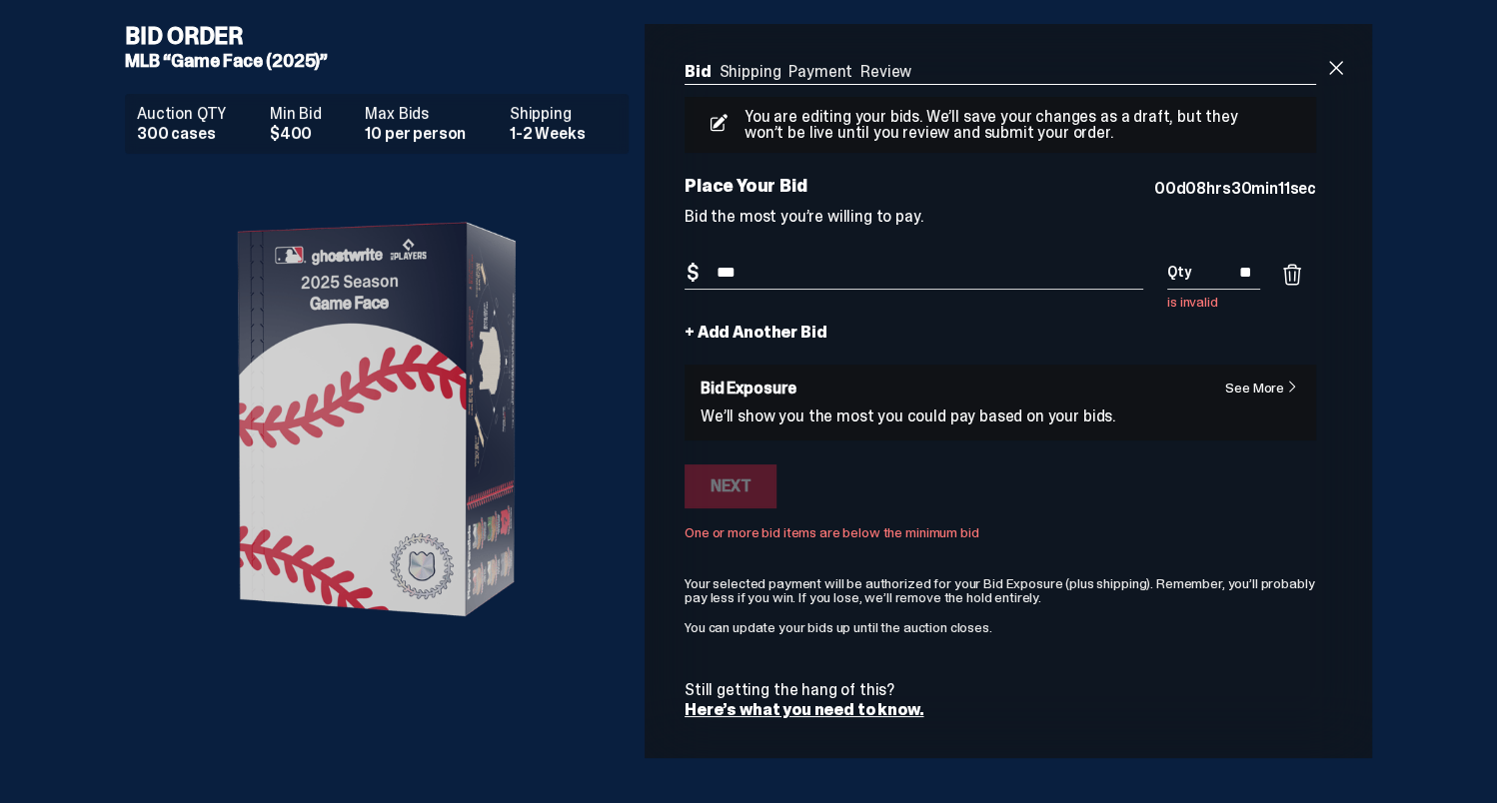click at bounding box center [1292, 275] 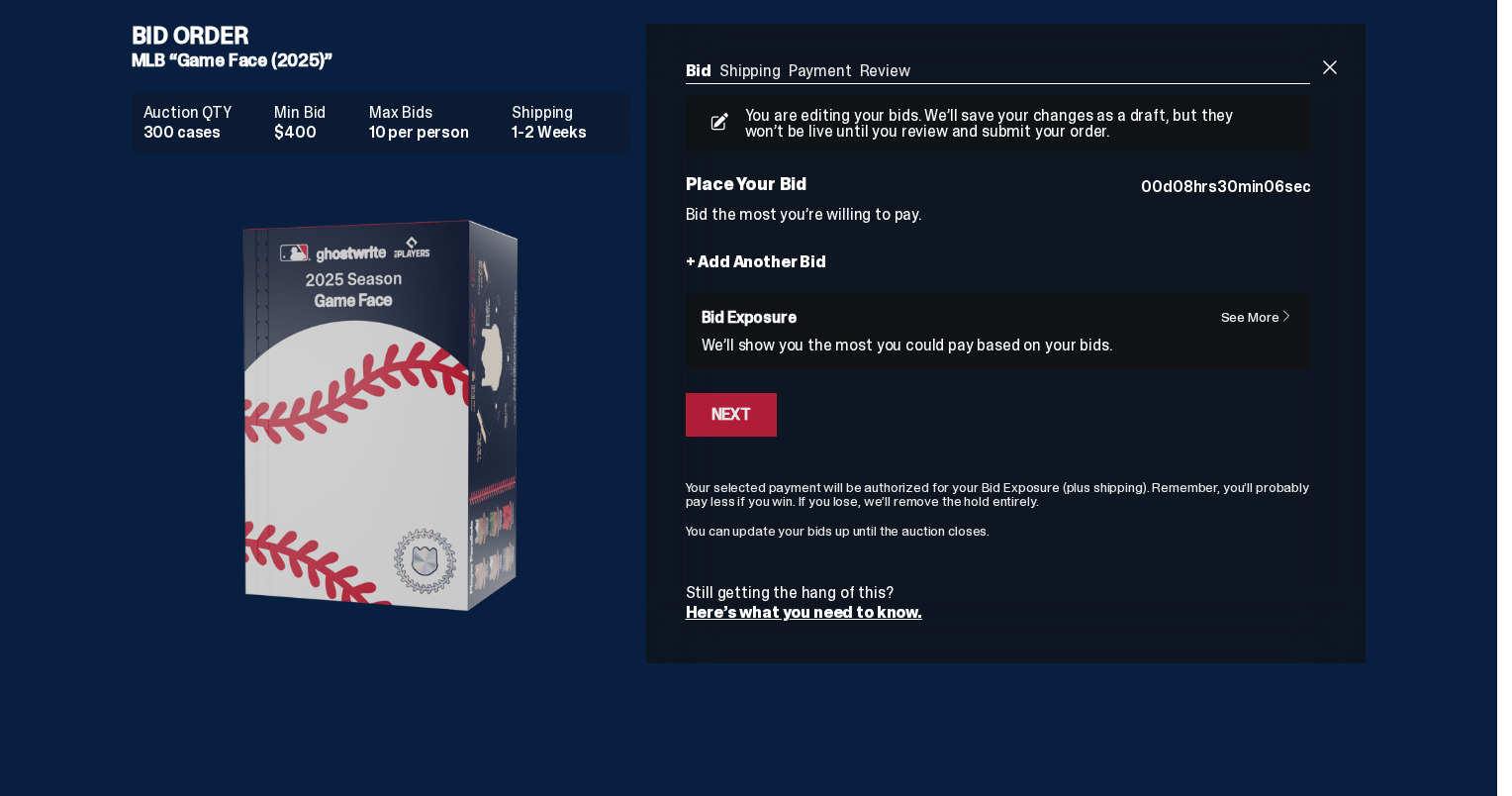 click on "Next" at bounding box center (731, 415) 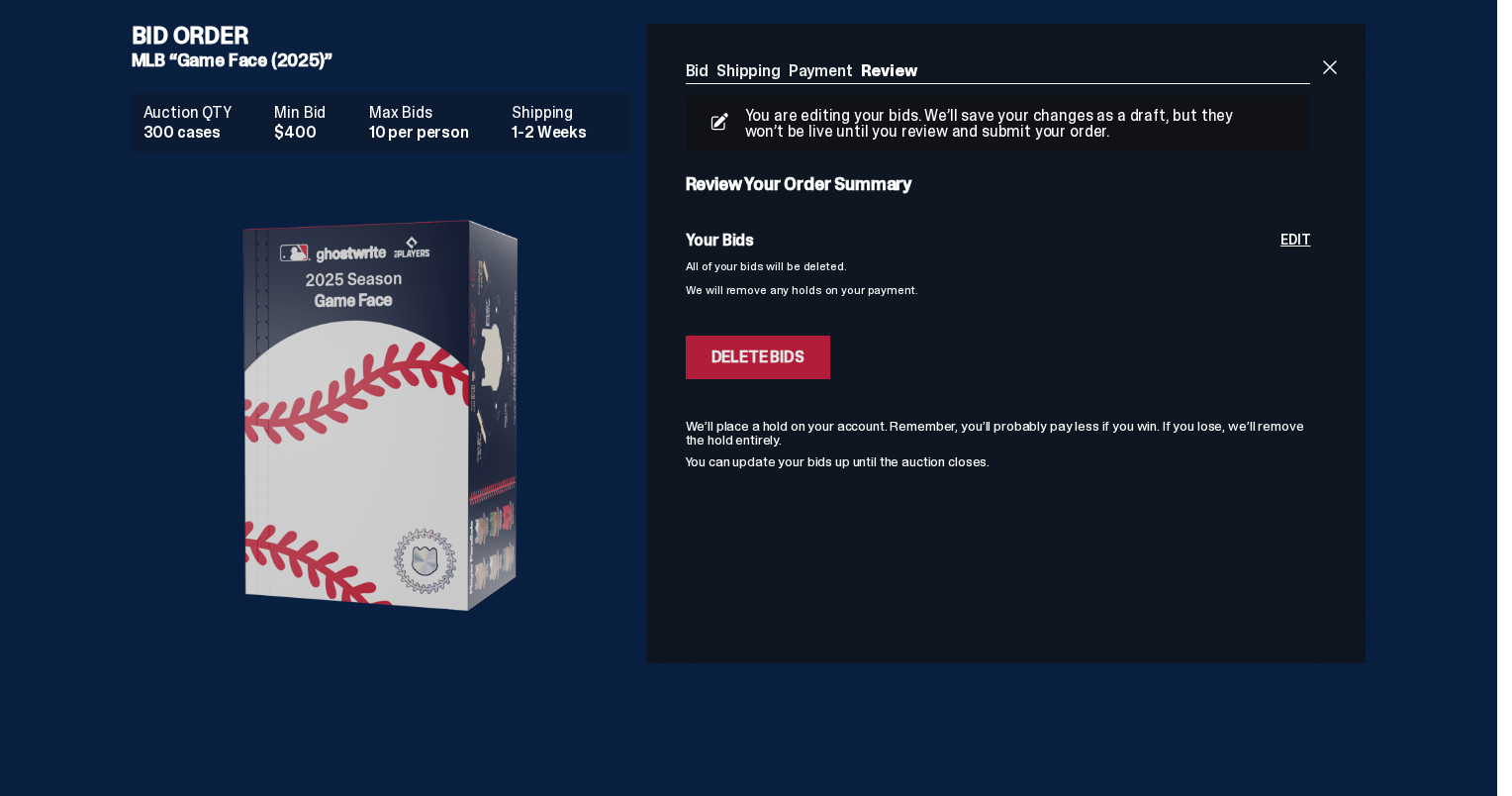 click on "Deleting Bids
Delete Bids" at bounding box center [758, 357] 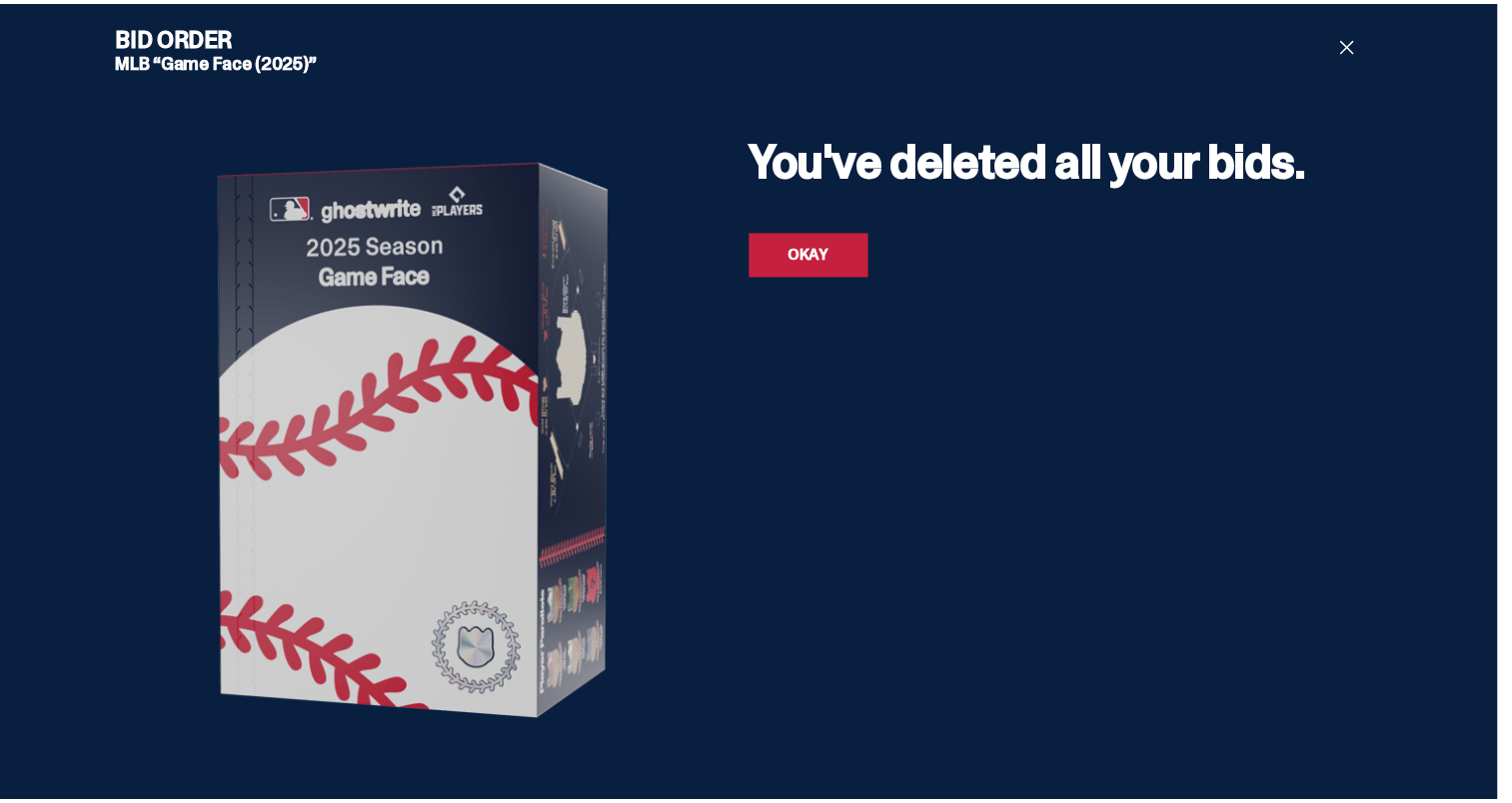scroll, scrollTop: 0, scrollLeft: 0, axis: both 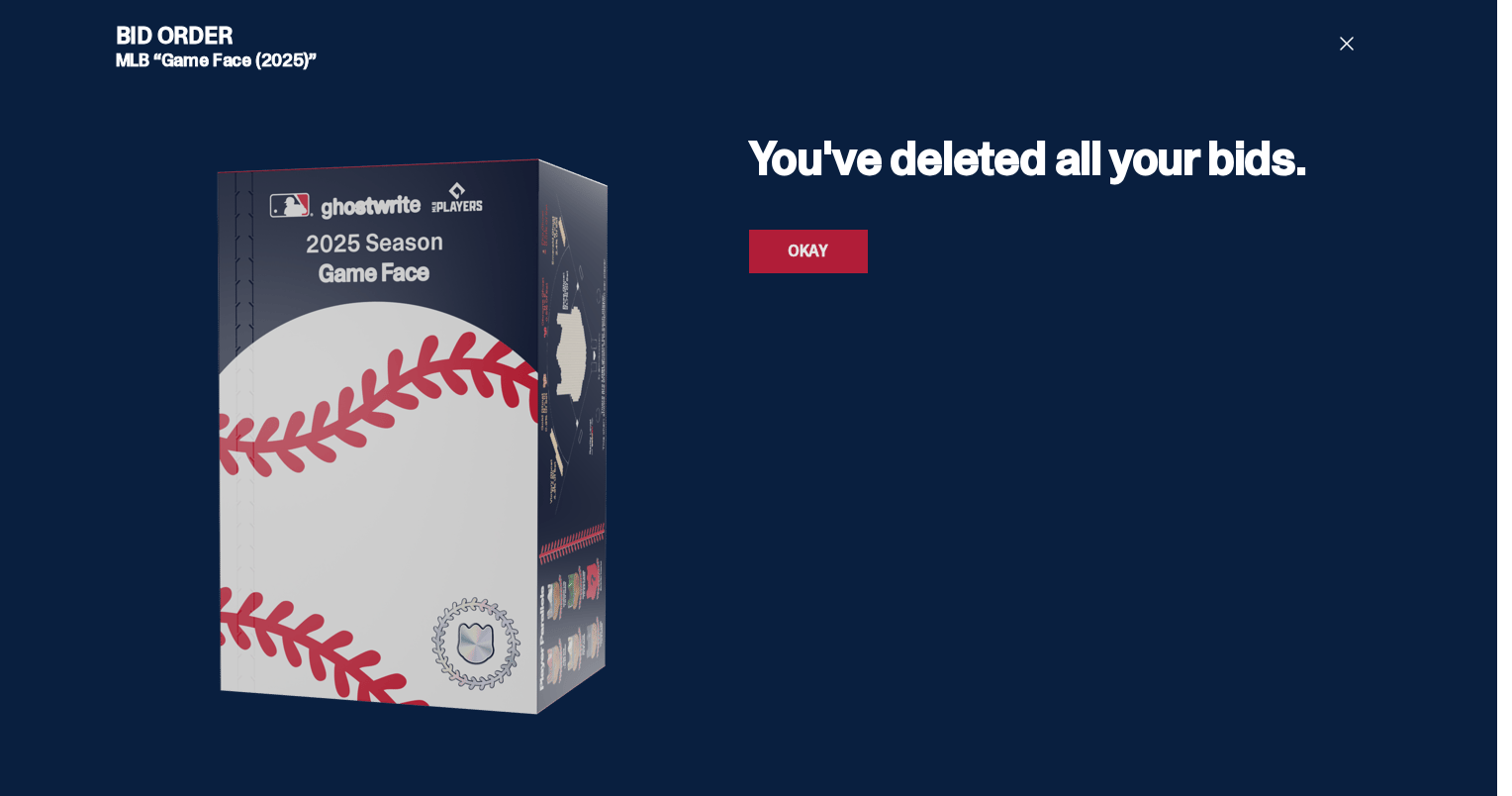 click on "OKAY" at bounding box center (808, 251) 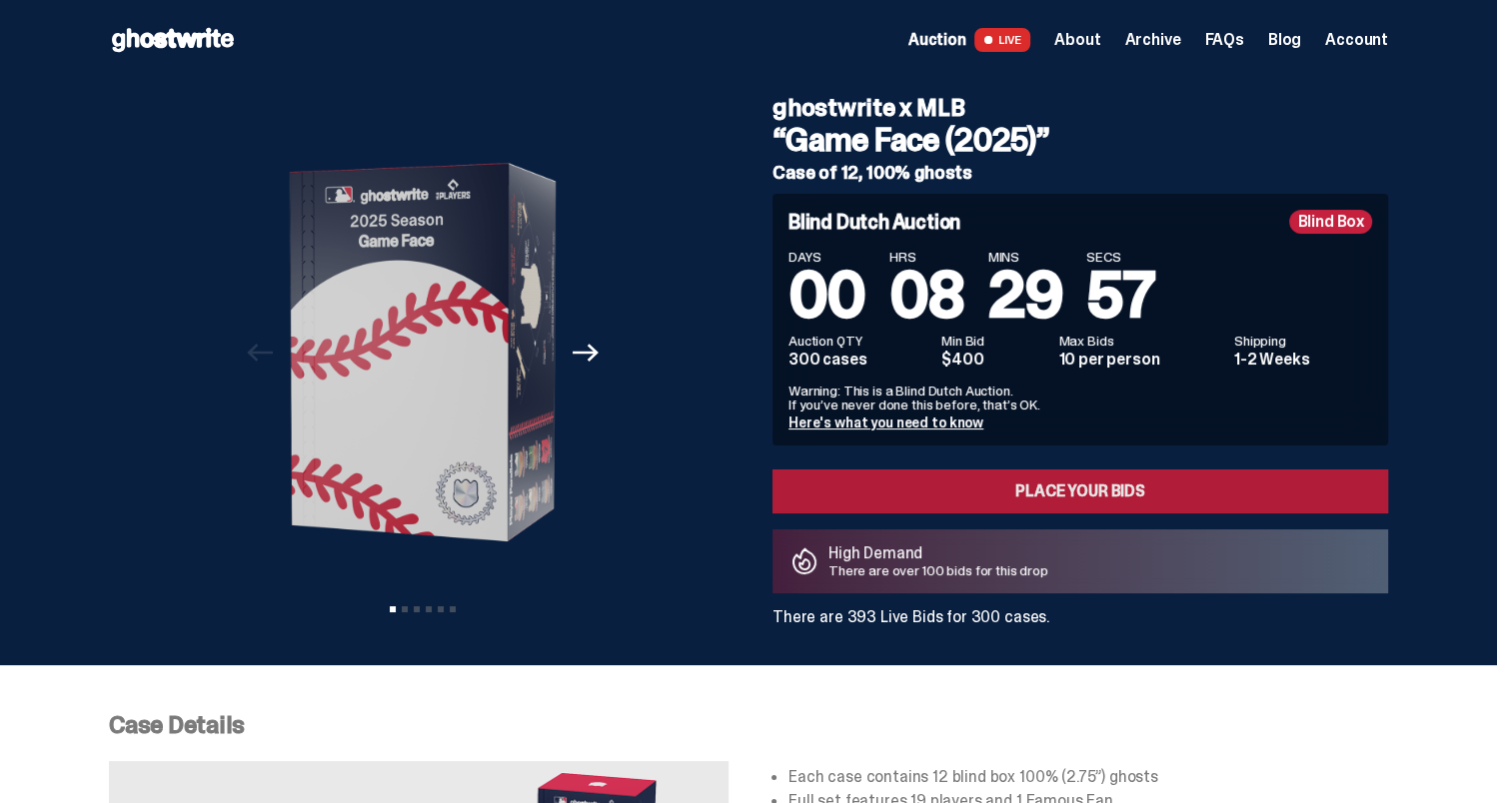 click on "Place your Bids" at bounding box center [1080, 491] 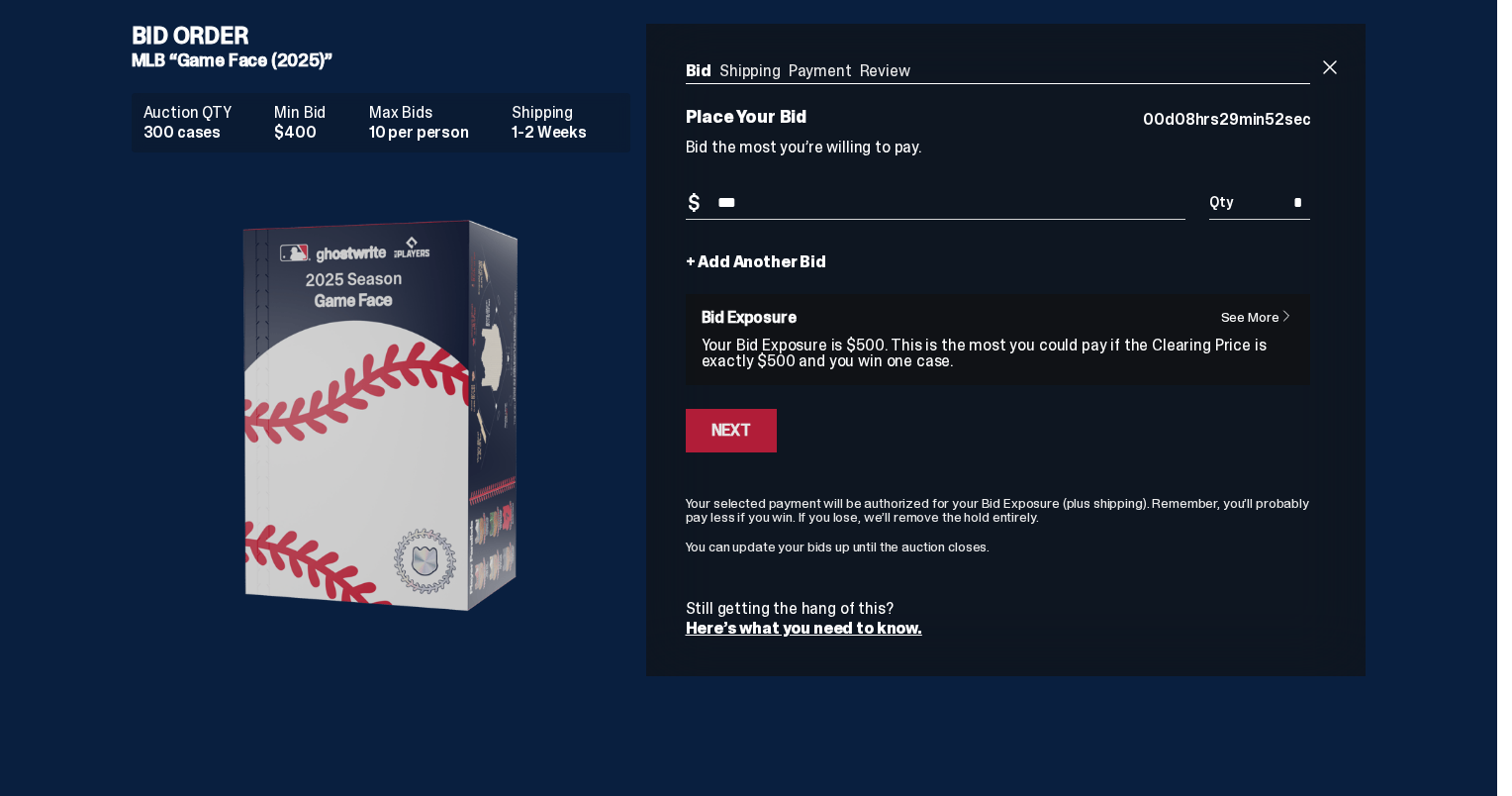 type on "***" 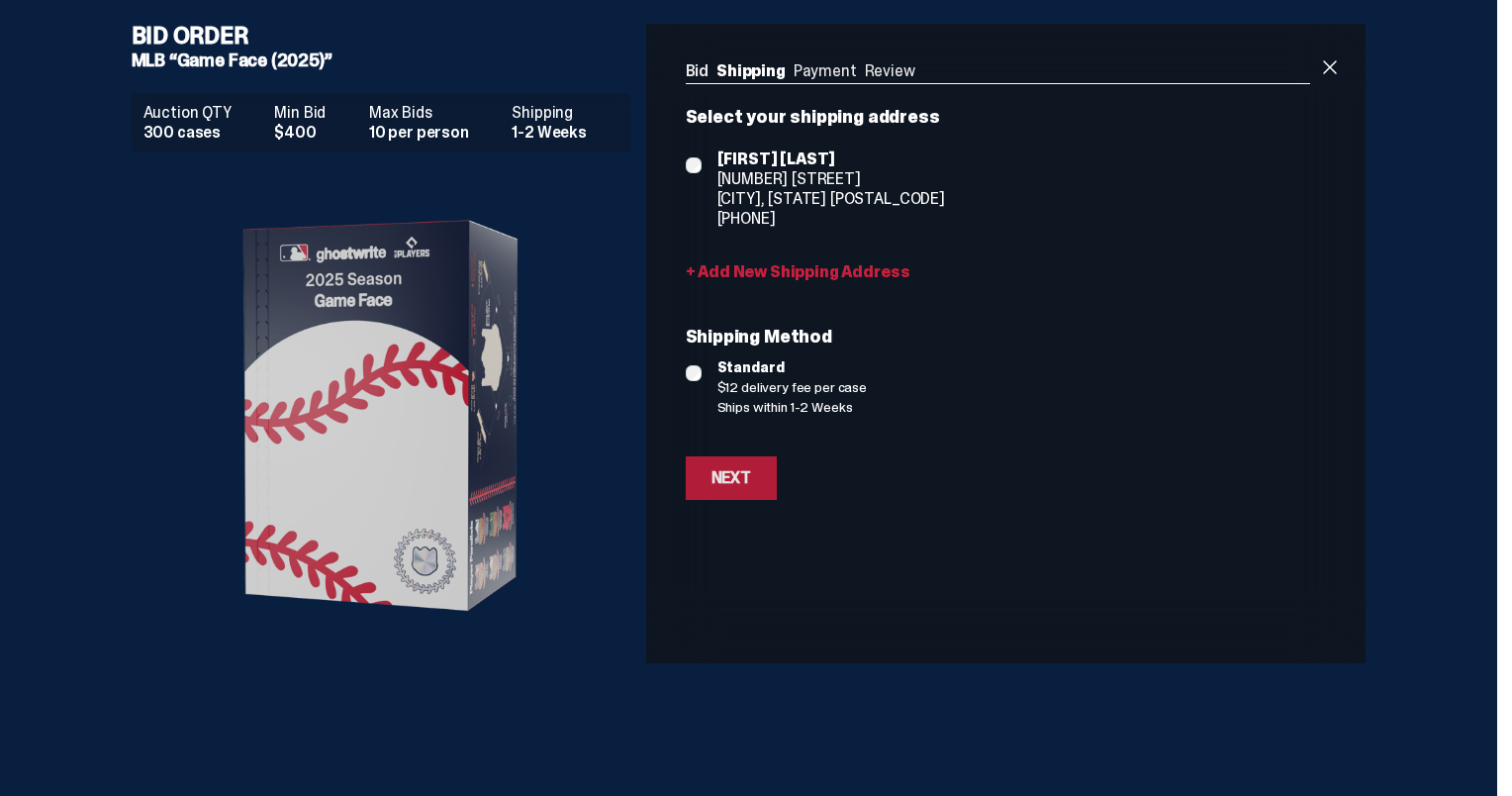 click on "Next" at bounding box center [731, 478] 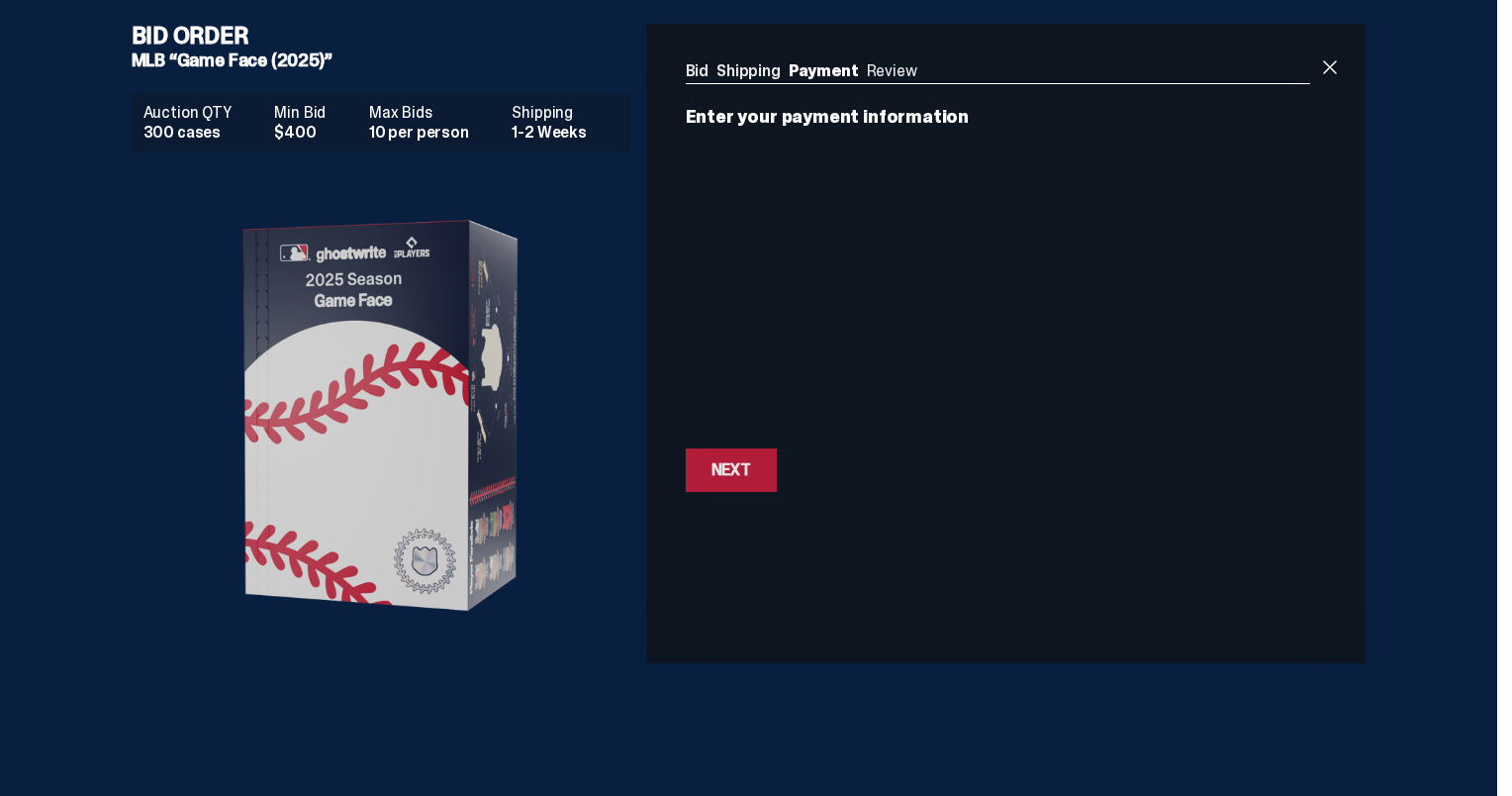 click on "Next
Next" at bounding box center (731, 470) 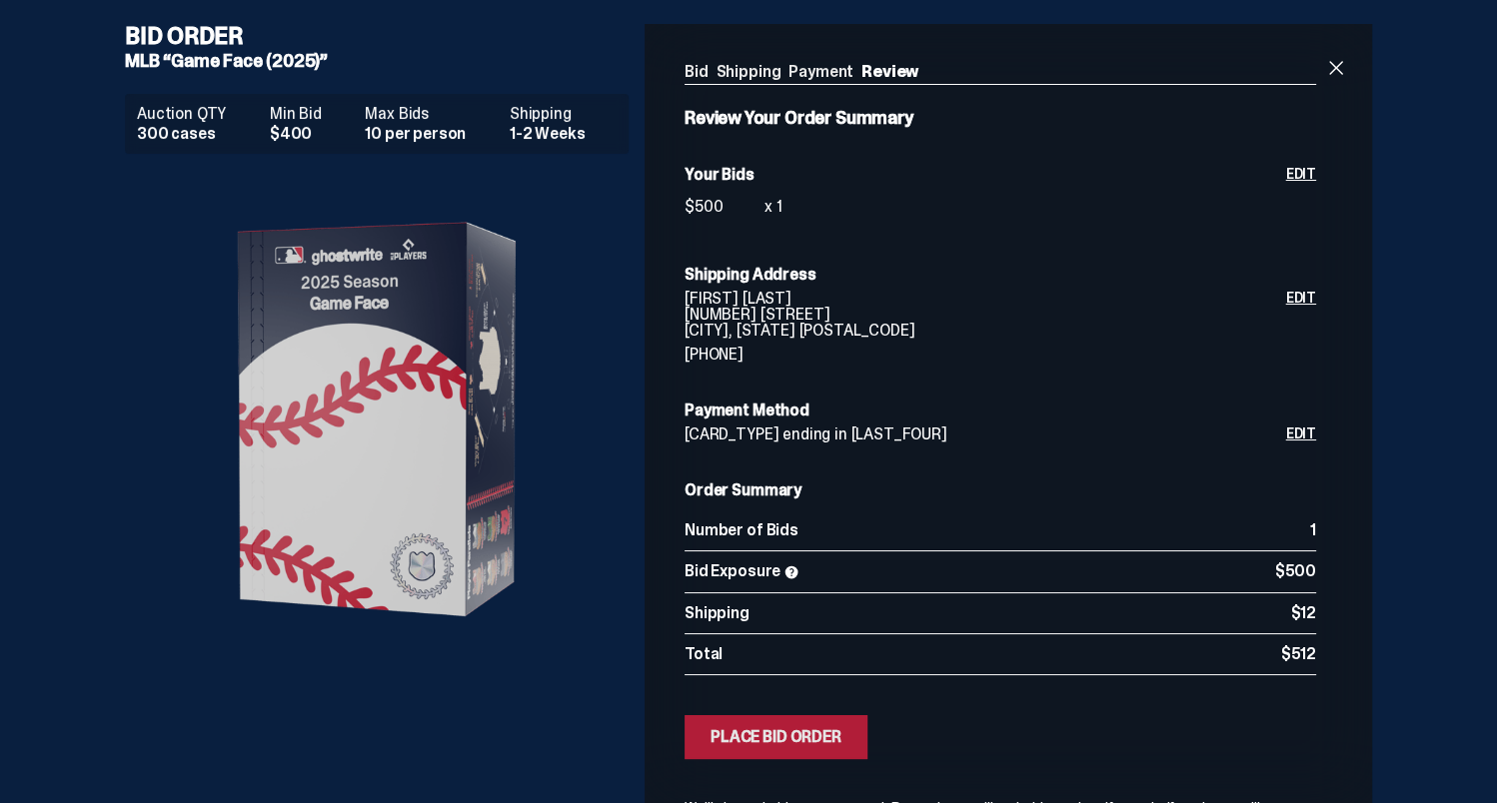 click on "Place Bid Order" at bounding box center [775, 737] 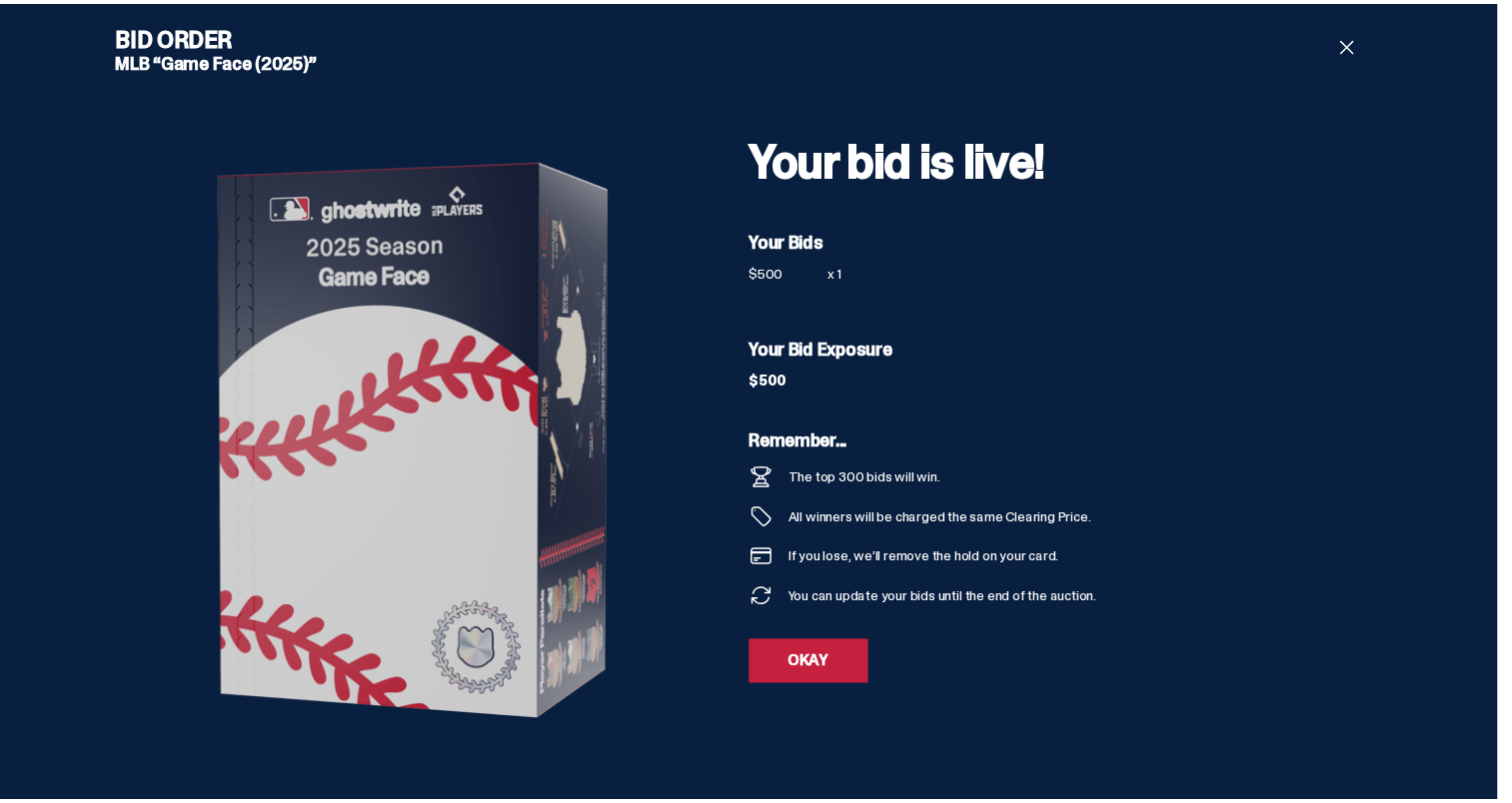 scroll, scrollTop: 0, scrollLeft: 0, axis: both 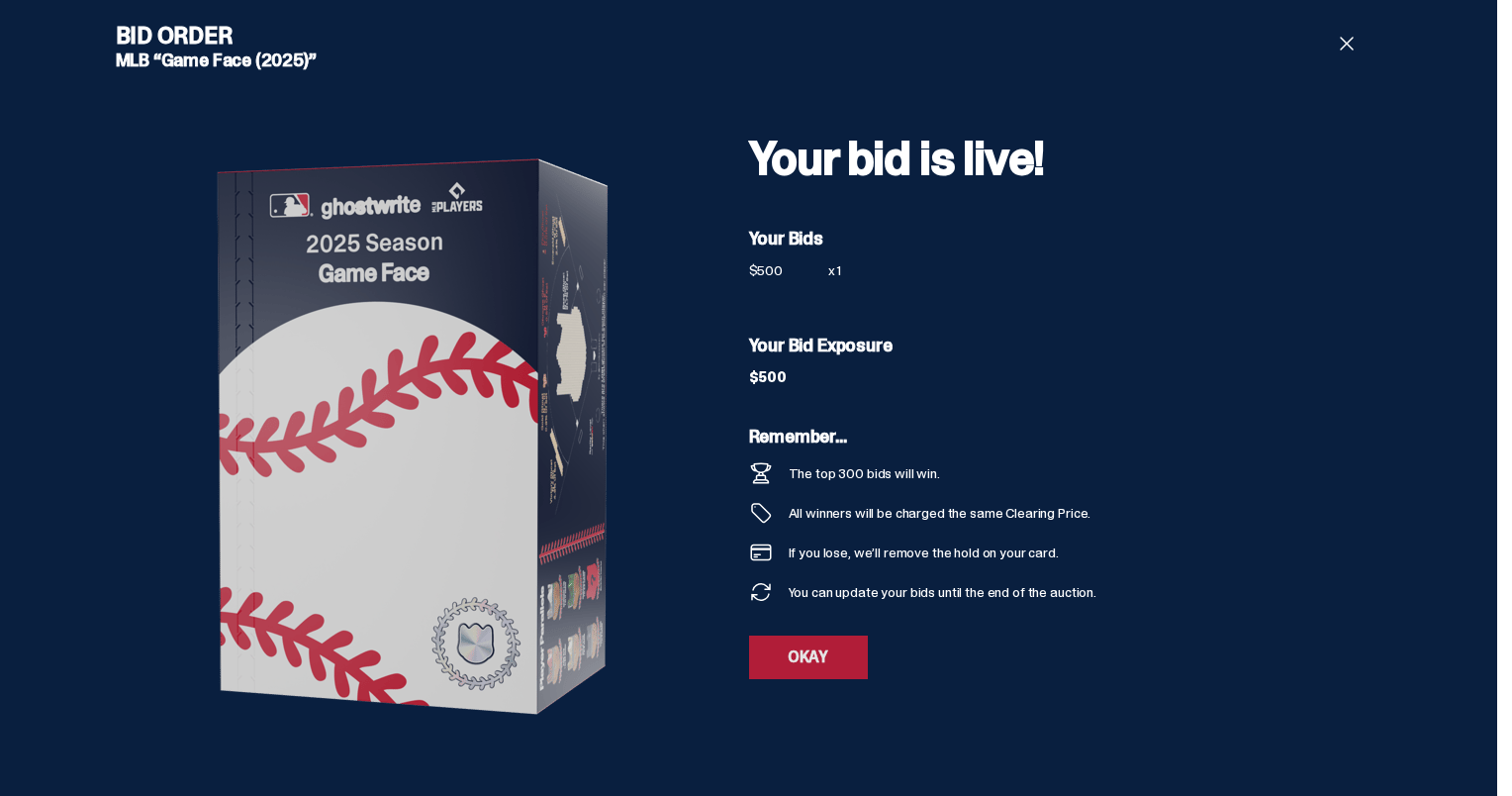 click on "OKAY" at bounding box center [808, 657] 